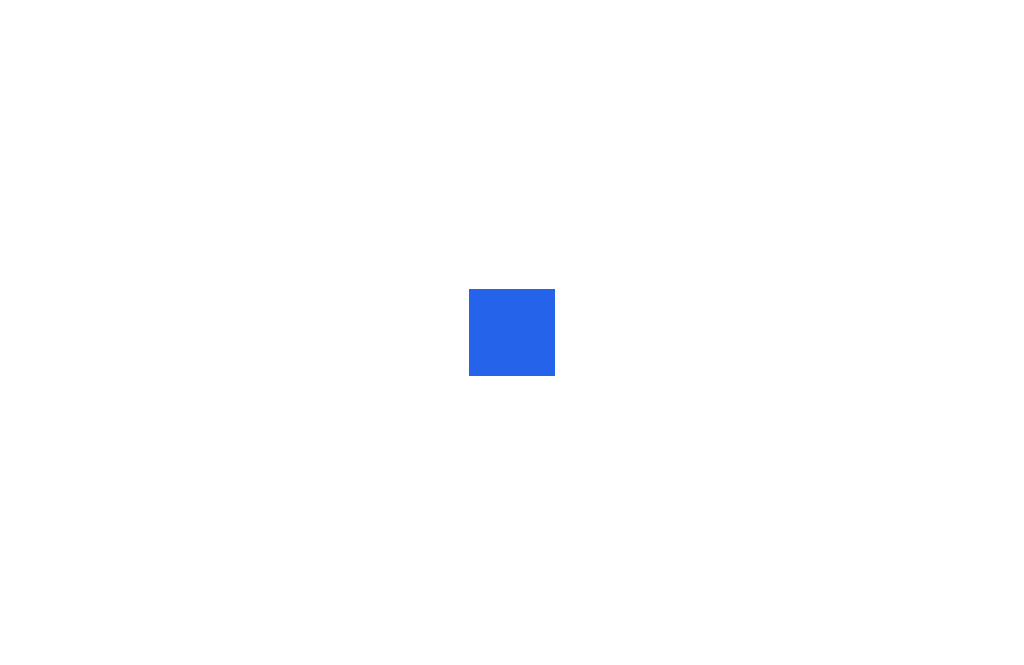 scroll, scrollTop: 0, scrollLeft: 0, axis: both 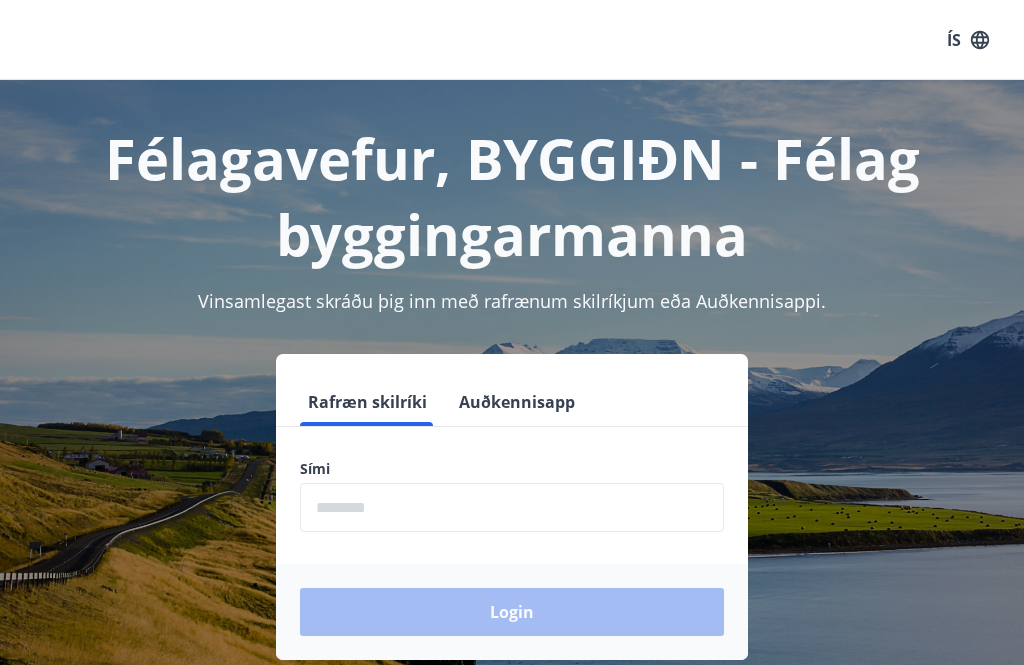 click at bounding box center [512, 507] 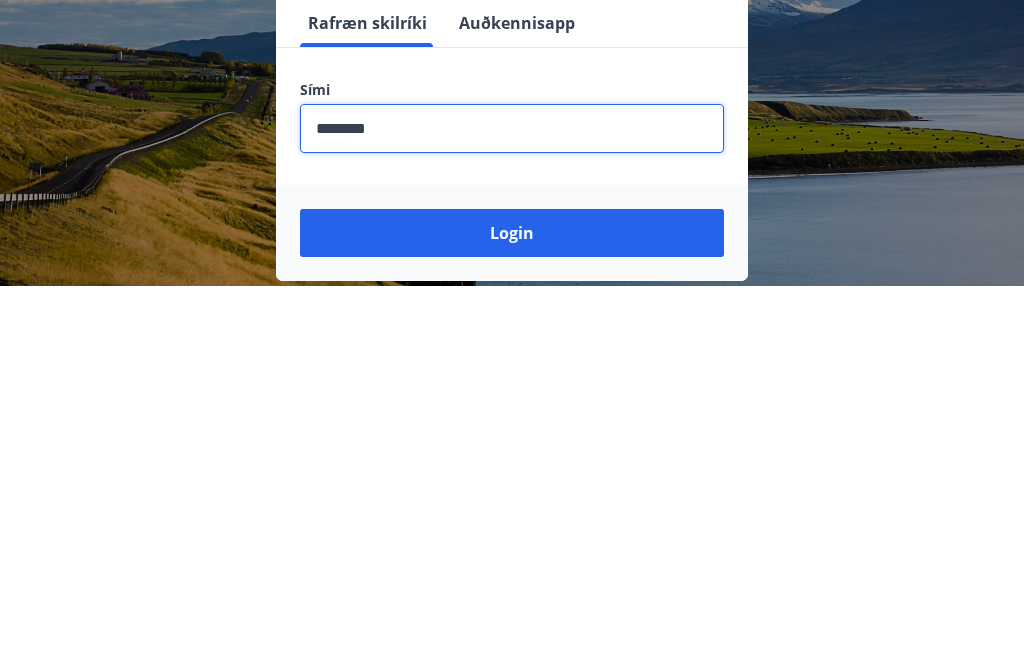 type on "********" 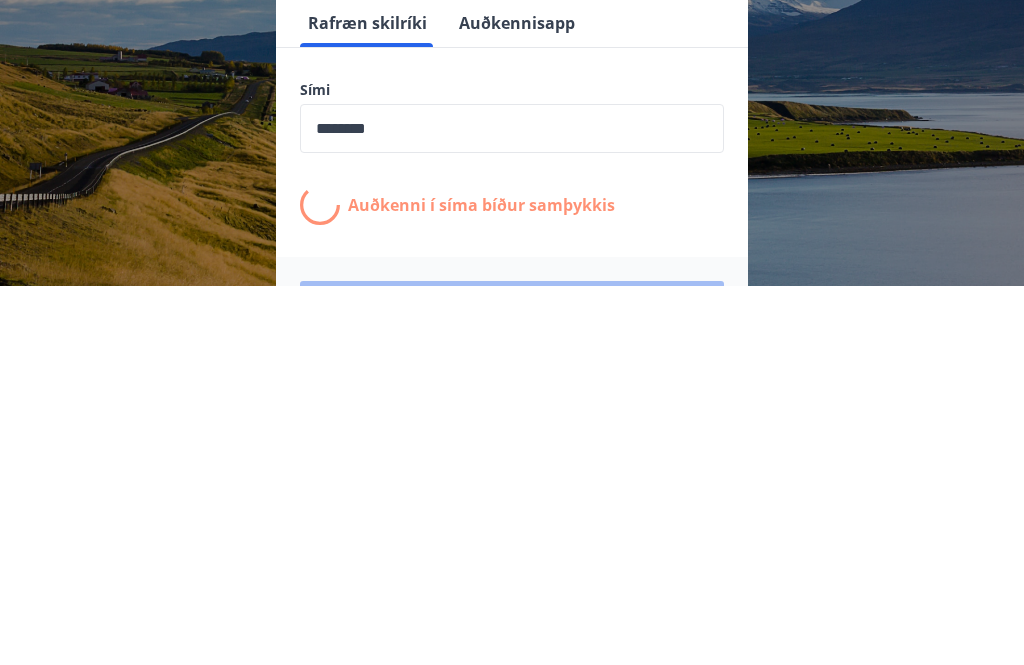 scroll, scrollTop: 312, scrollLeft: 0, axis: vertical 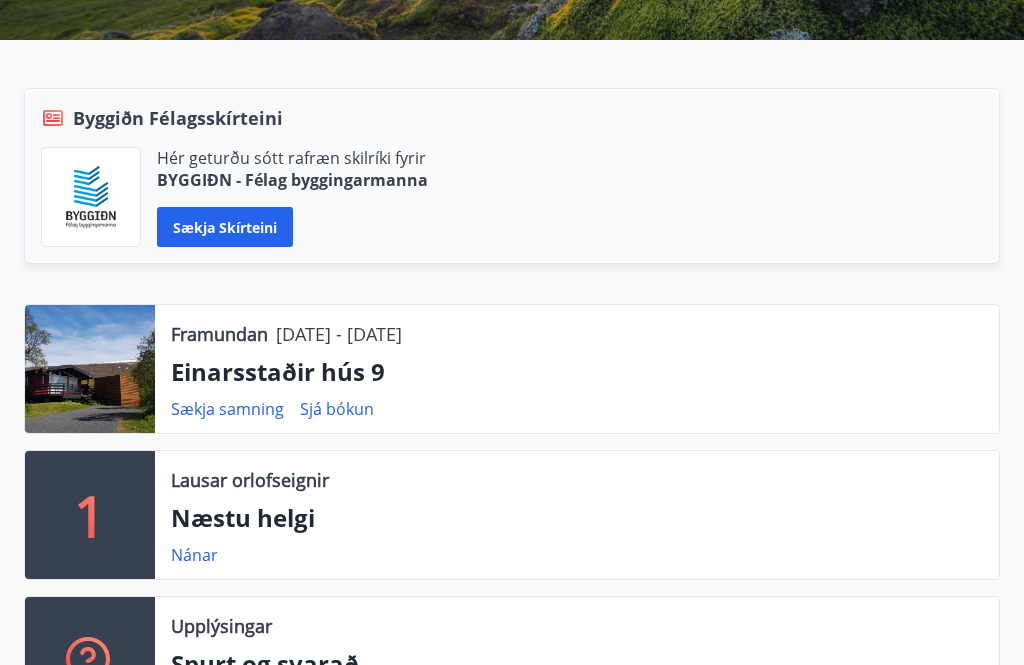 click on "Einarsstaðir hús 9" at bounding box center (577, 372) 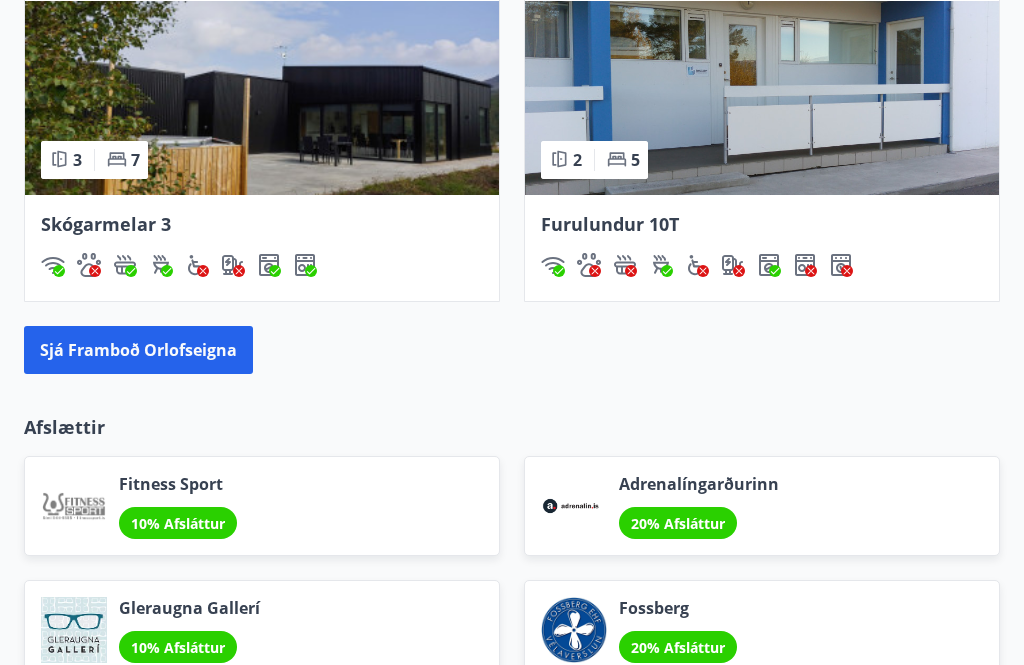 scroll, scrollTop: 2296, scrollLeft: 0, axis: vertical 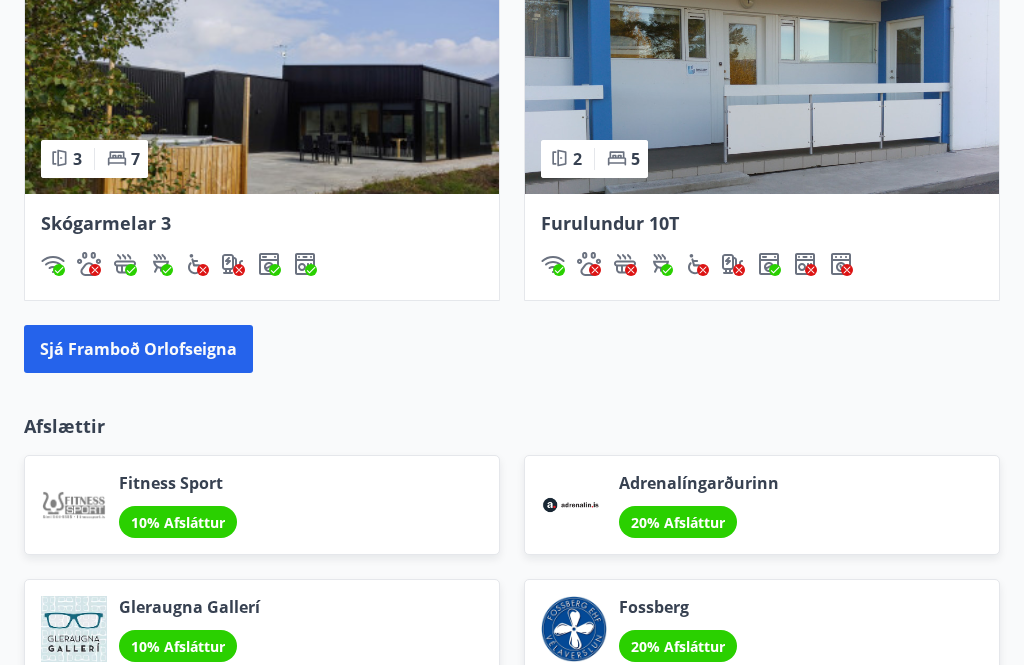 click on "Sjá framboð orlofseigna" at bounding box center [138, 349] 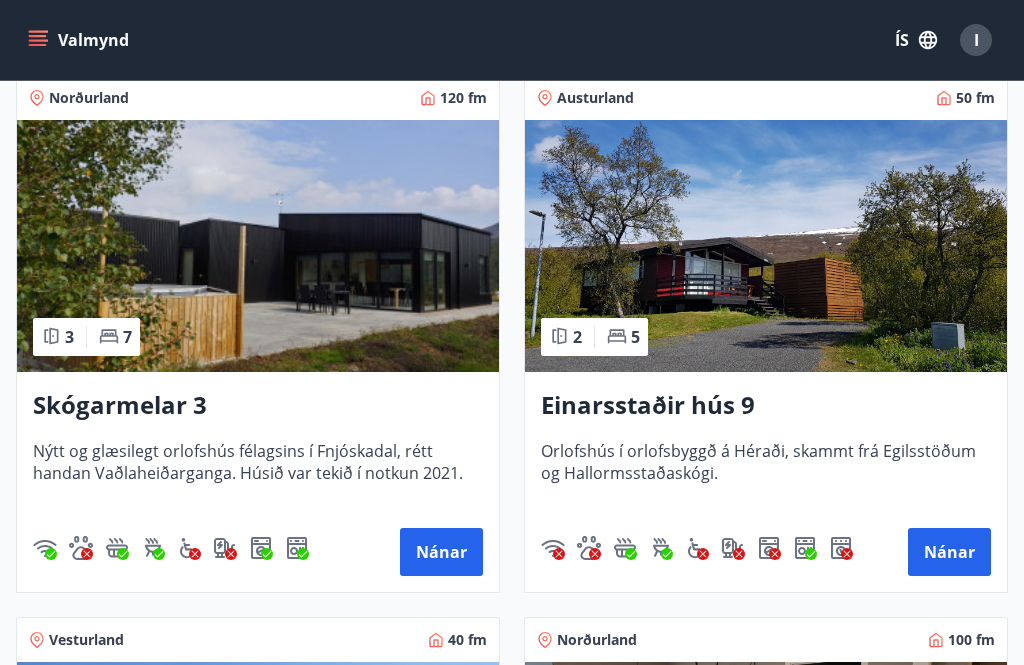 scroll, scrollTop: 2529, scrollLeft: 0, axis: vertical 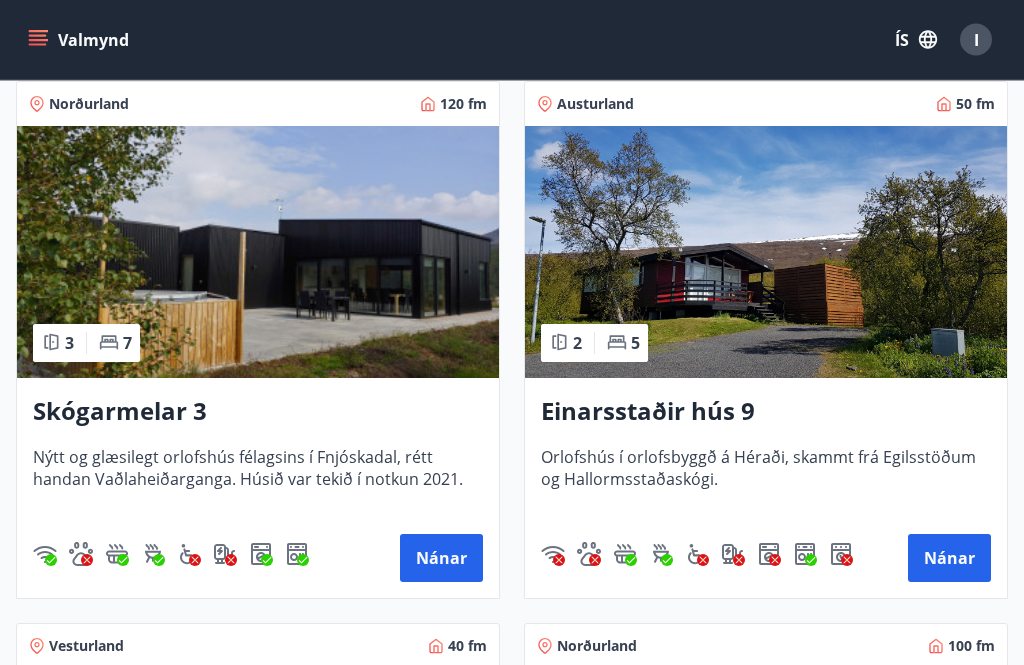 click on "Einarsstaðir hús 9" at bounding box center (766, 413) 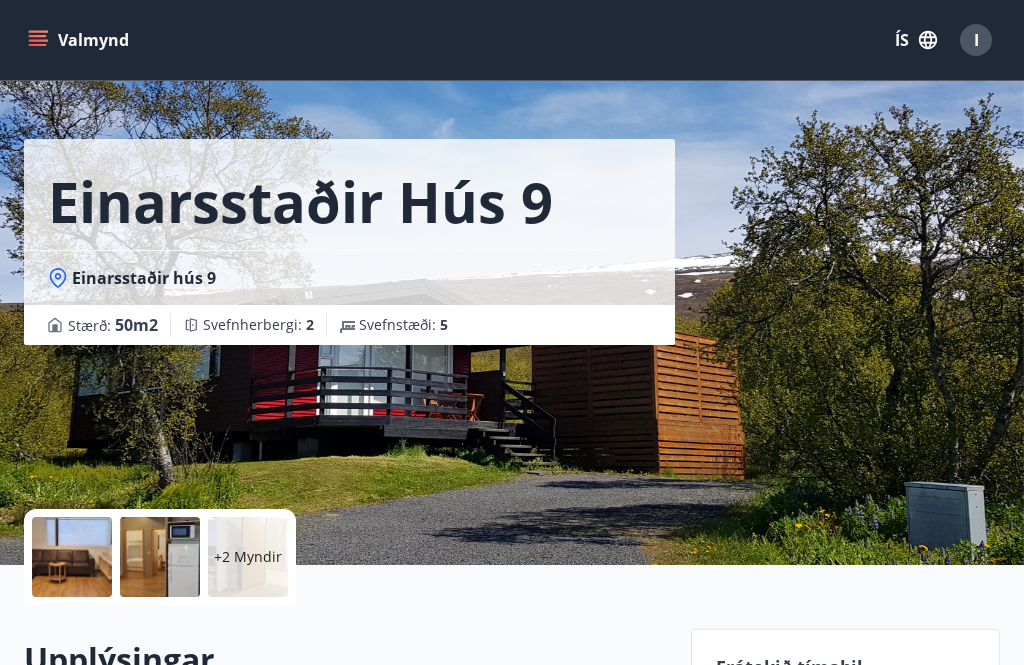 scroll, scrollTop: 34, scrollLeft: 0, axis: vertical 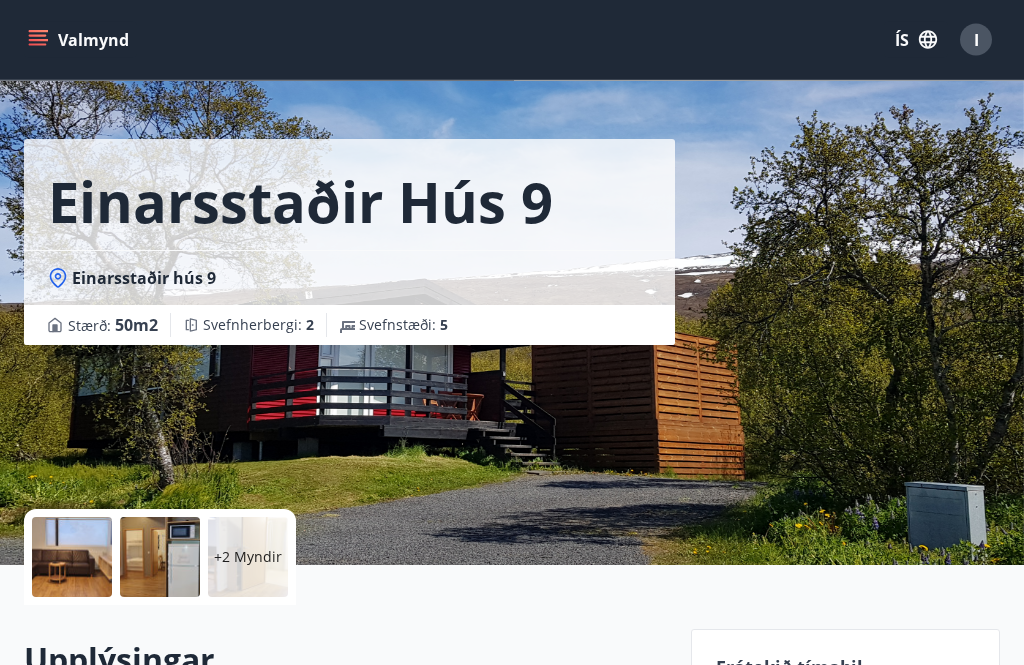 click on "+2 Myndir" at bounding box center [248, 558] 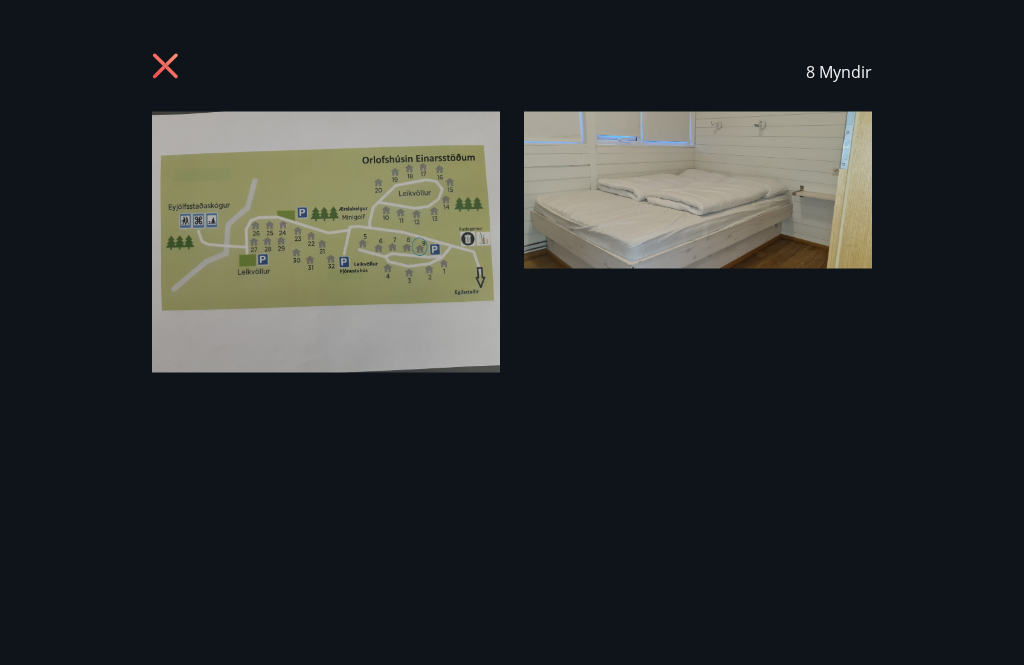 scroll, scrollTop: 35, scrollLeft: 0, axis: vertical 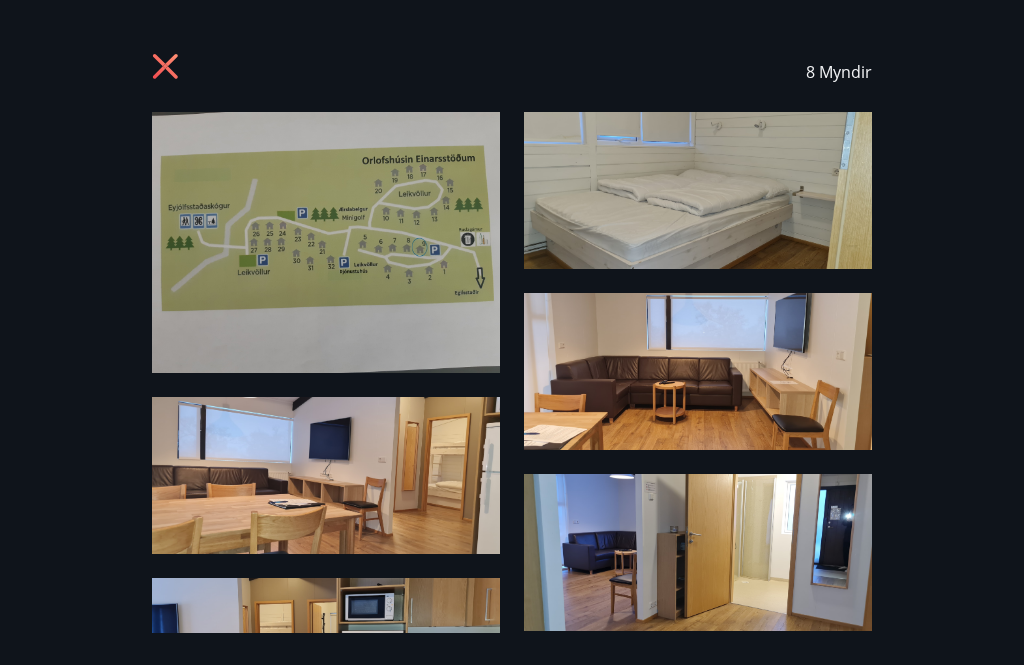 click at bounding box center (326, 242) 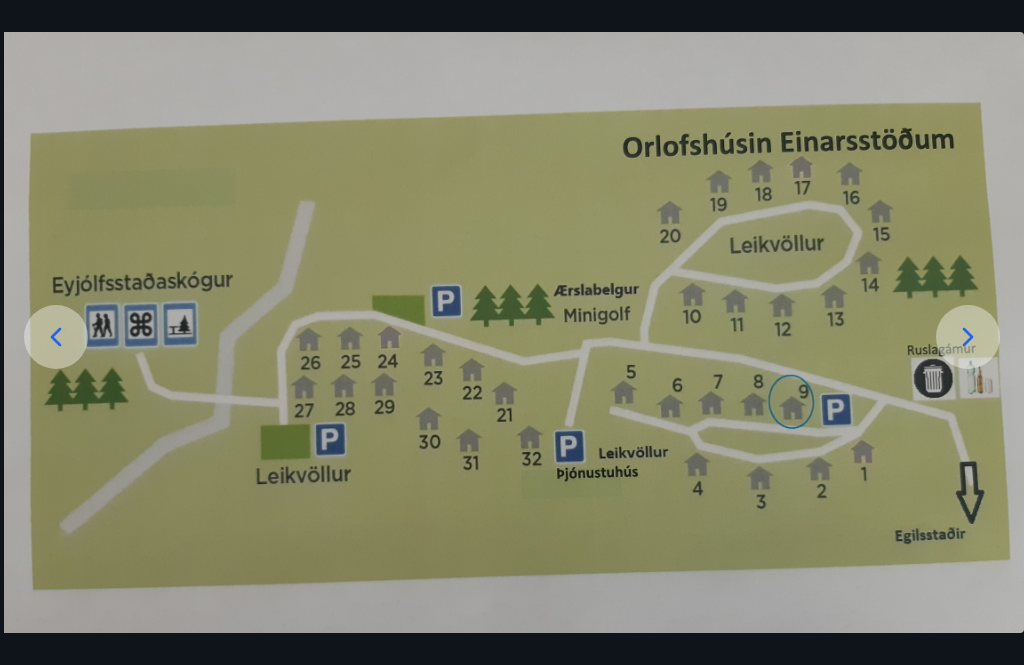 scroll, scrollTop: 134, scrollLeft: 0, axis: vertical 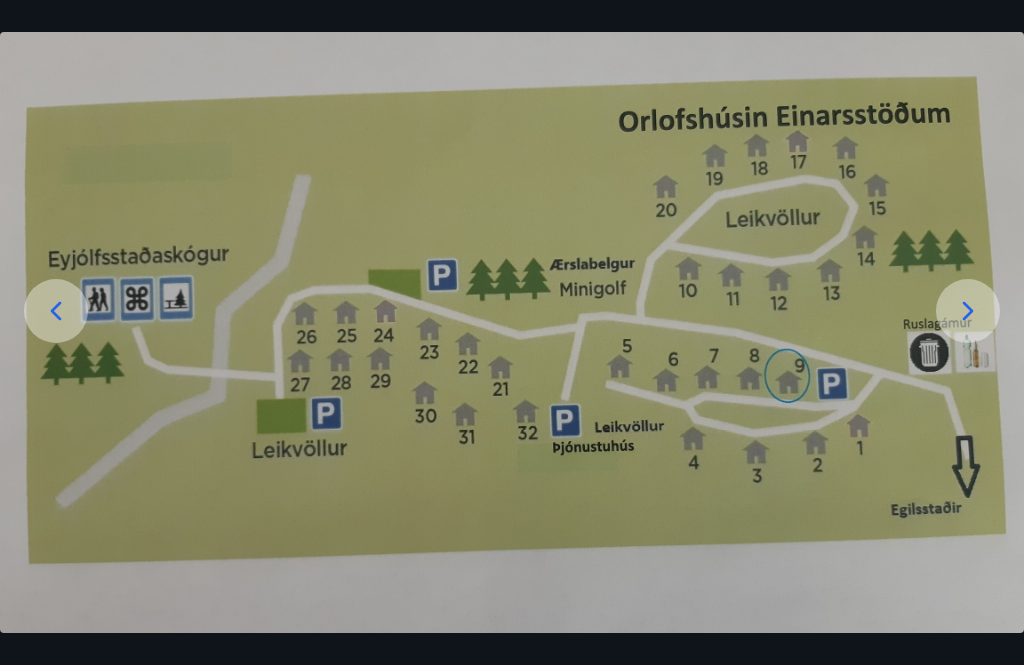 click at bounding box center [512, 362] 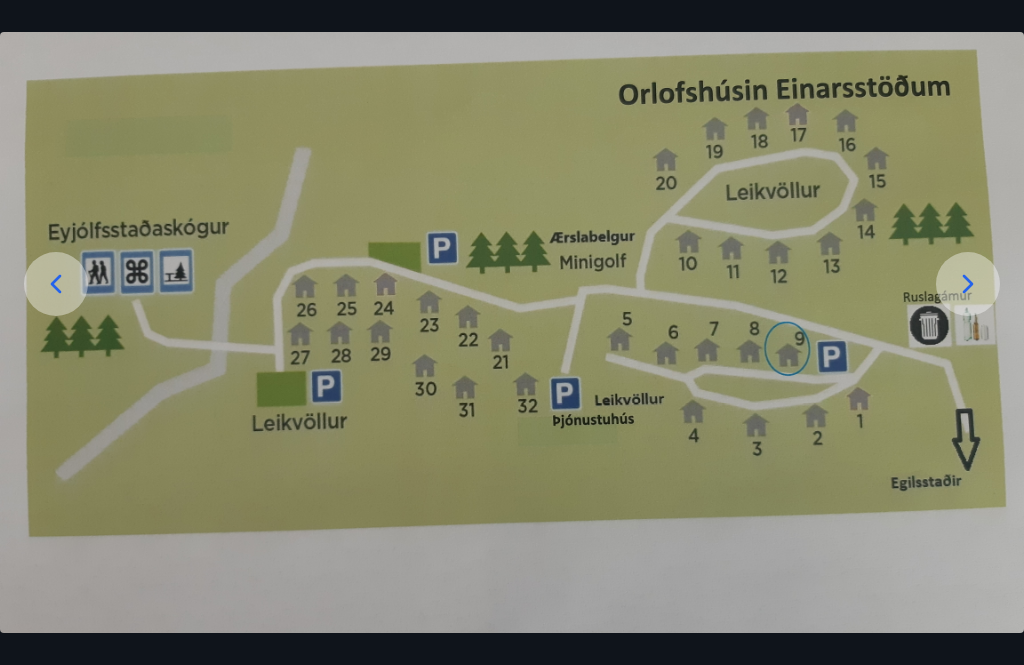 scroll, scrollTop: 160, scrollLeft: 0, axis: vertical 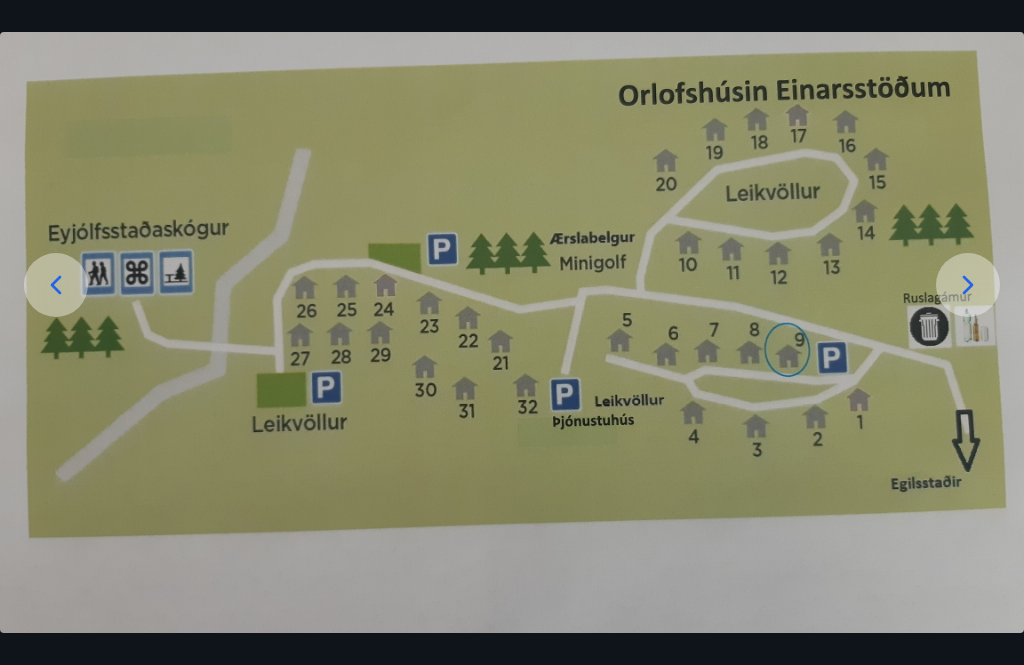 click at bounding box center (512, 336) 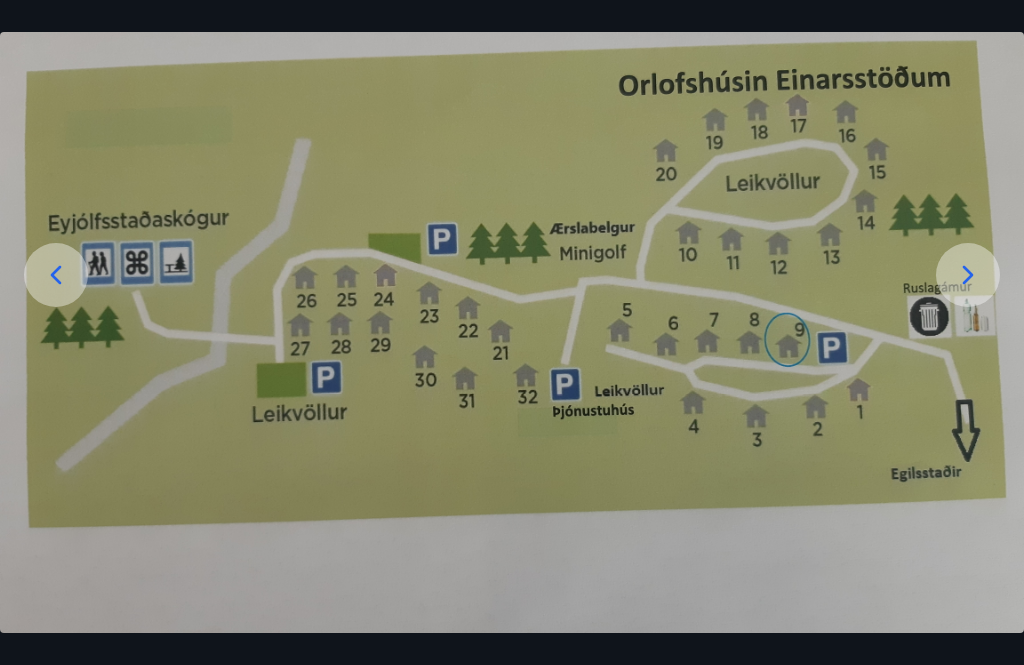 scroll, scrollTop: 170, scrollLeft: 0, axis: vertical 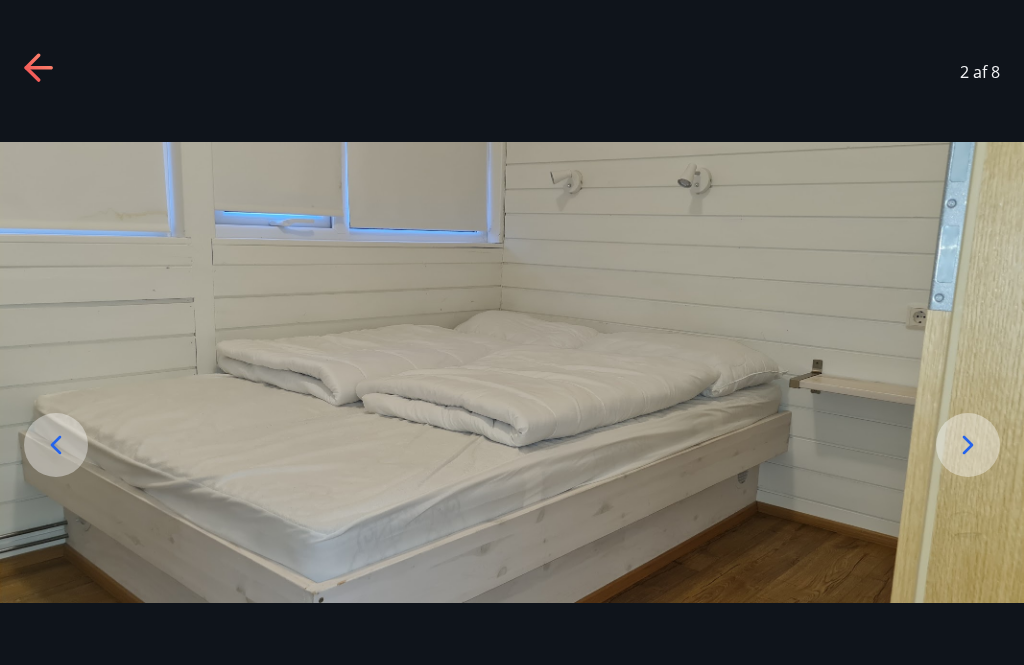 click at bounding box center (512, 372) 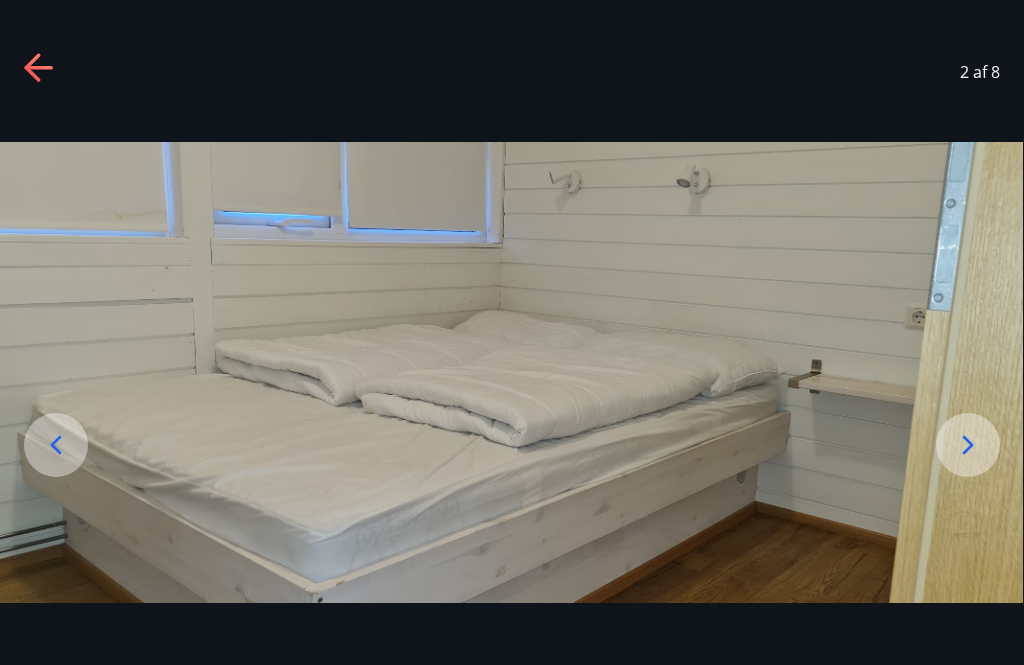 click 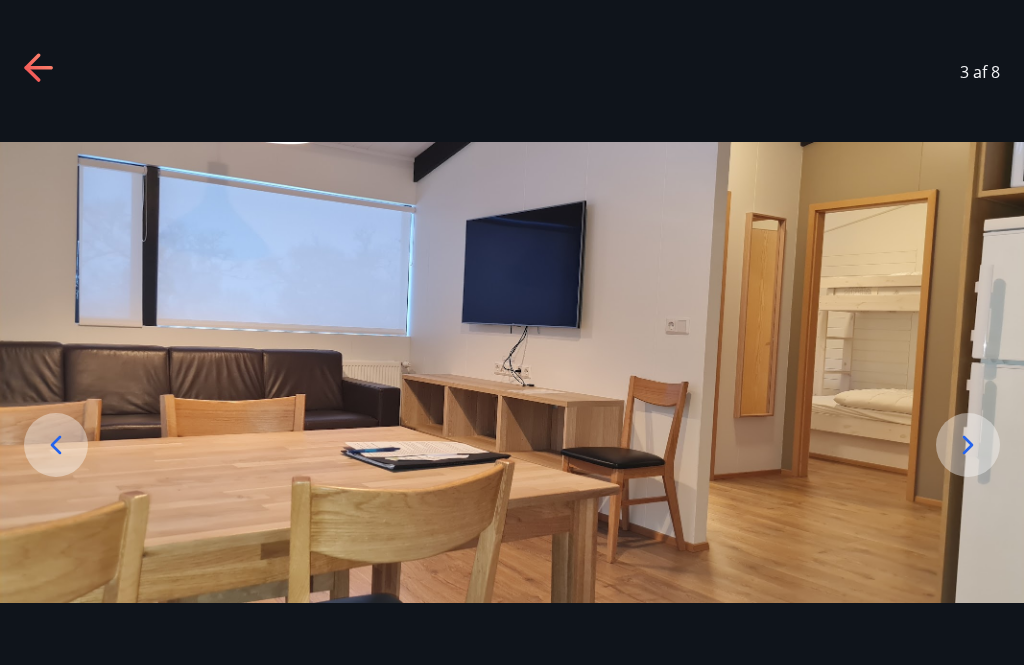 click 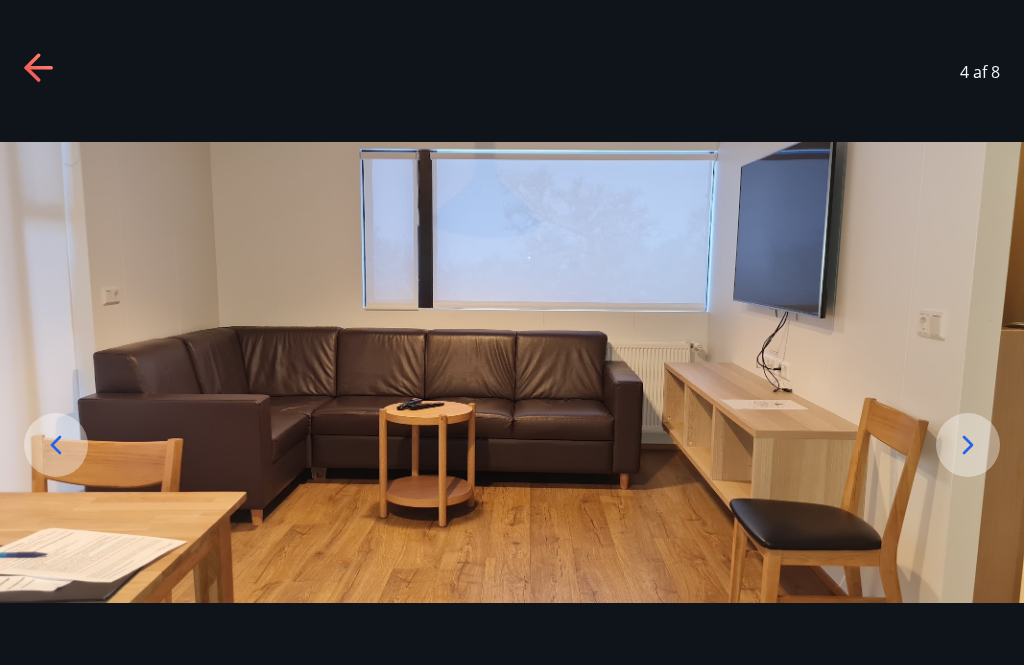 click 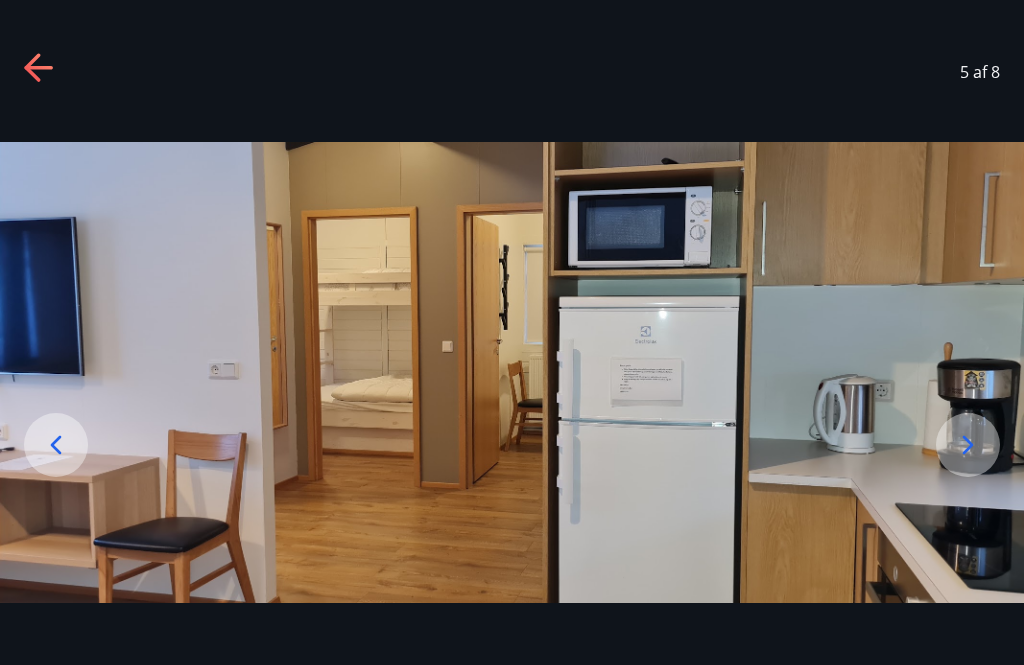 click 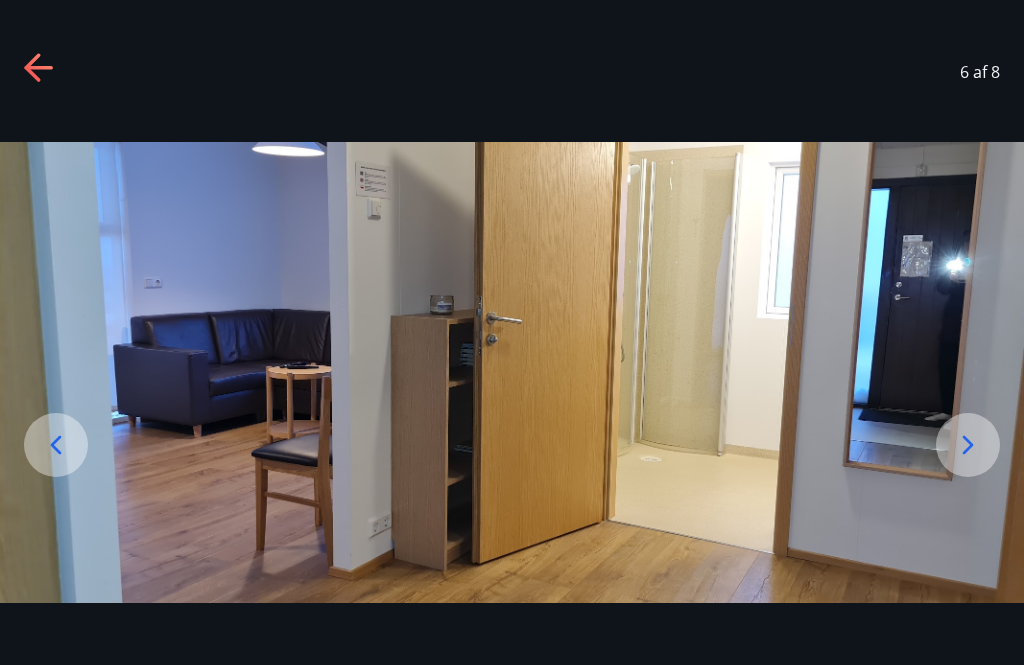 click at bounding box center [512, 372] 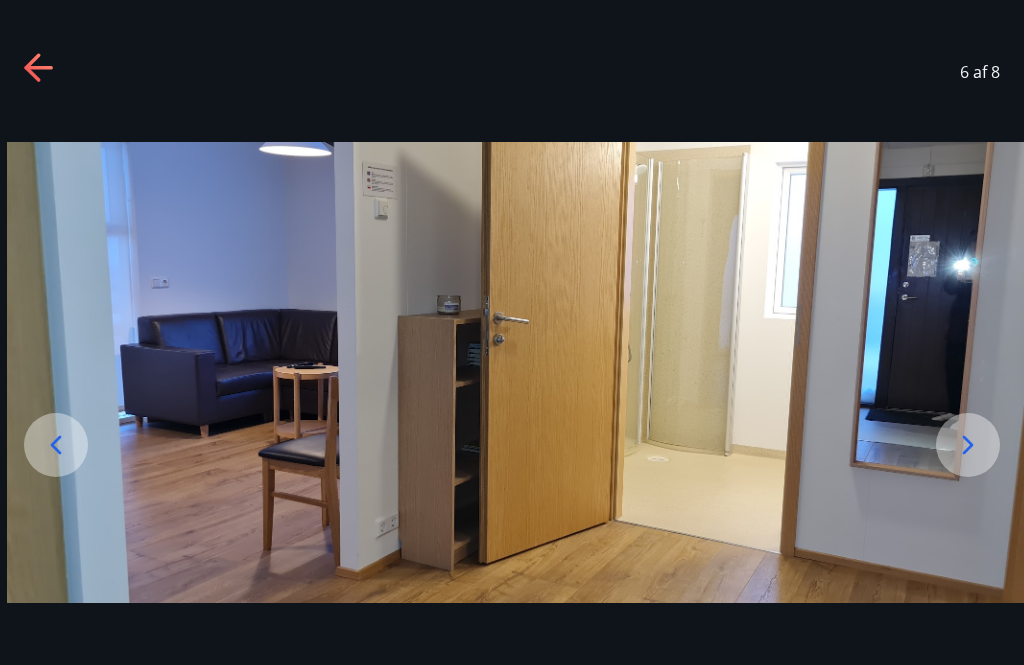 click at bounding box center (519, 372) 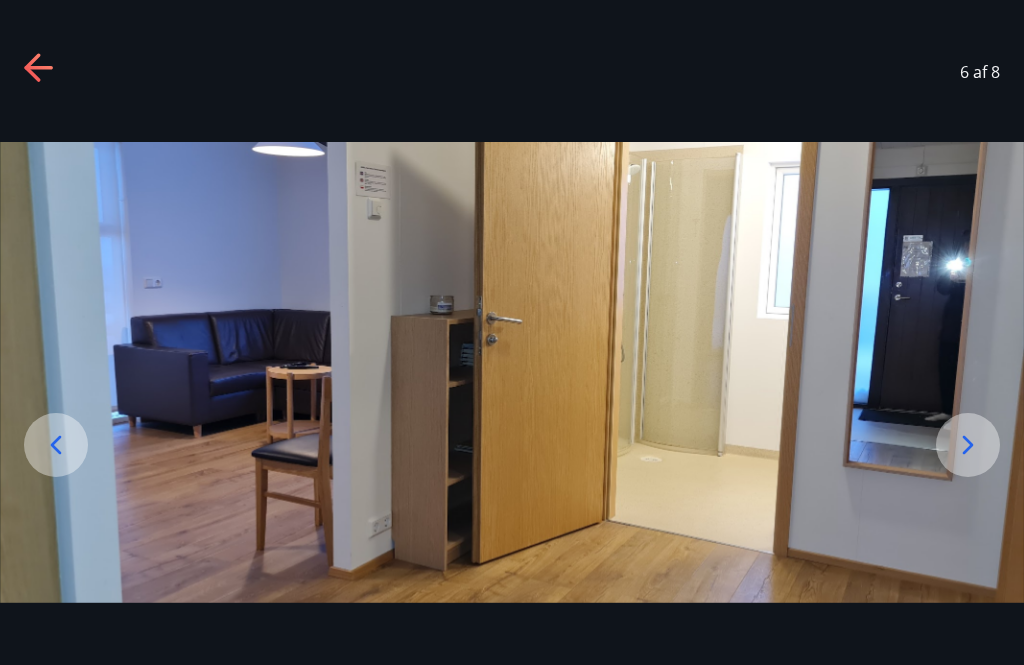 click 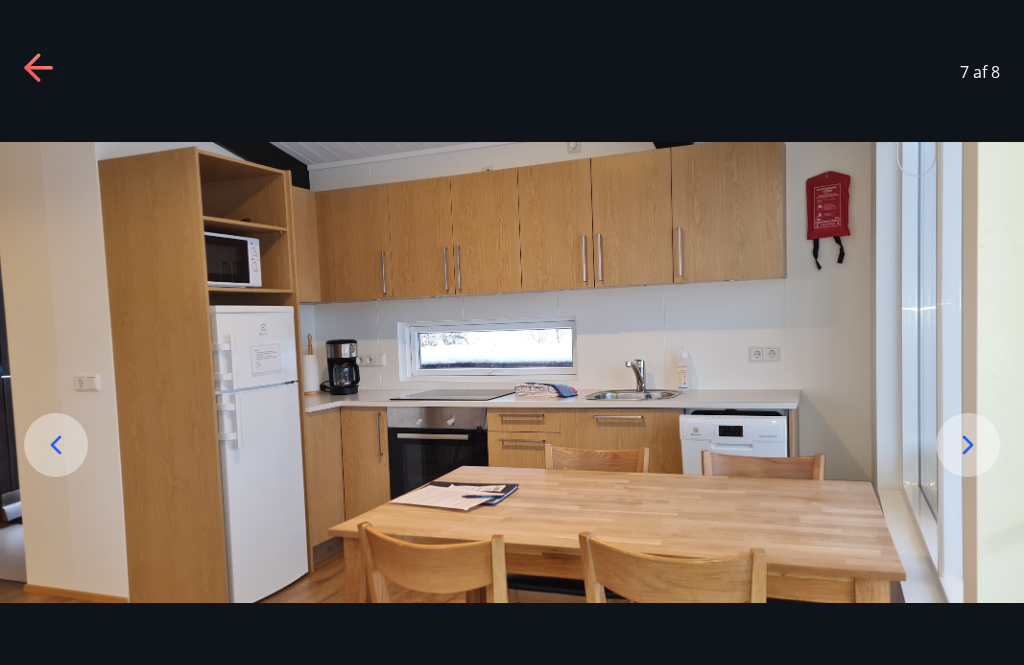 click 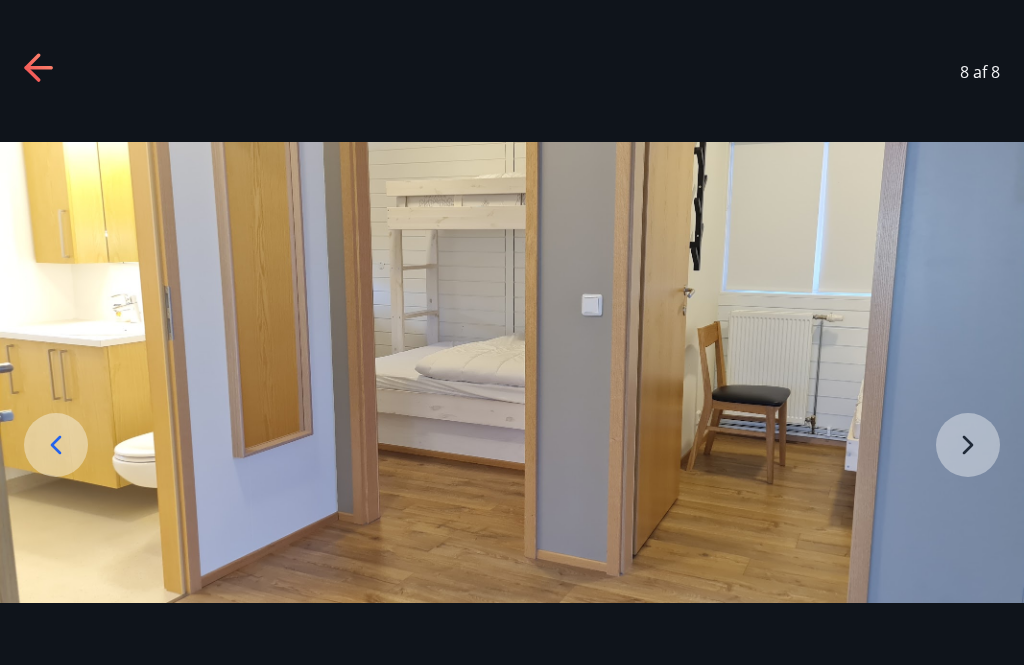 click at bounding box center (512, 372) 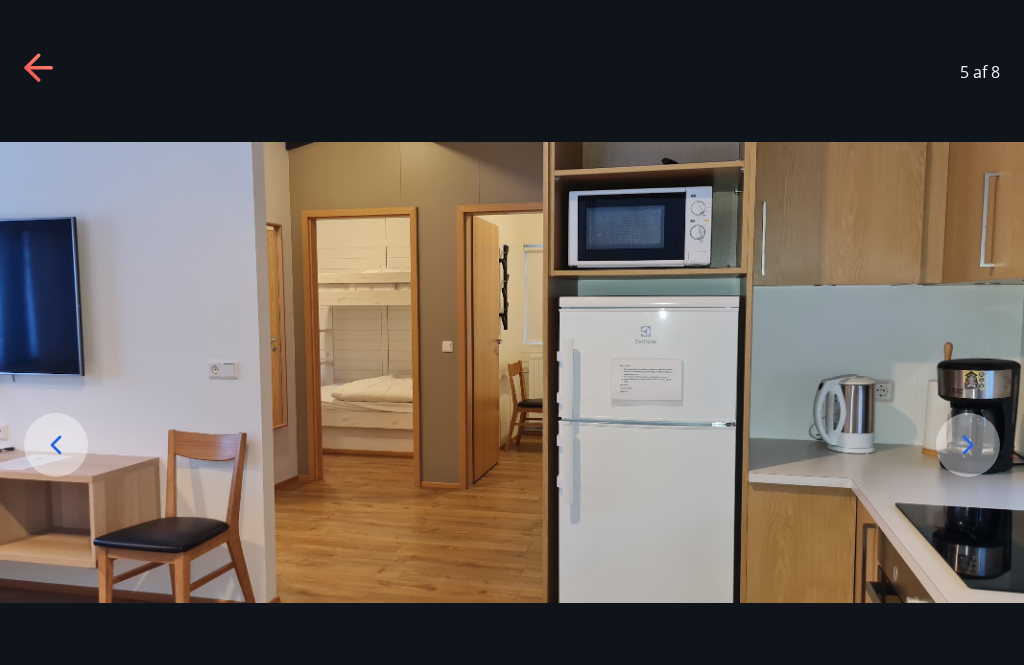 click 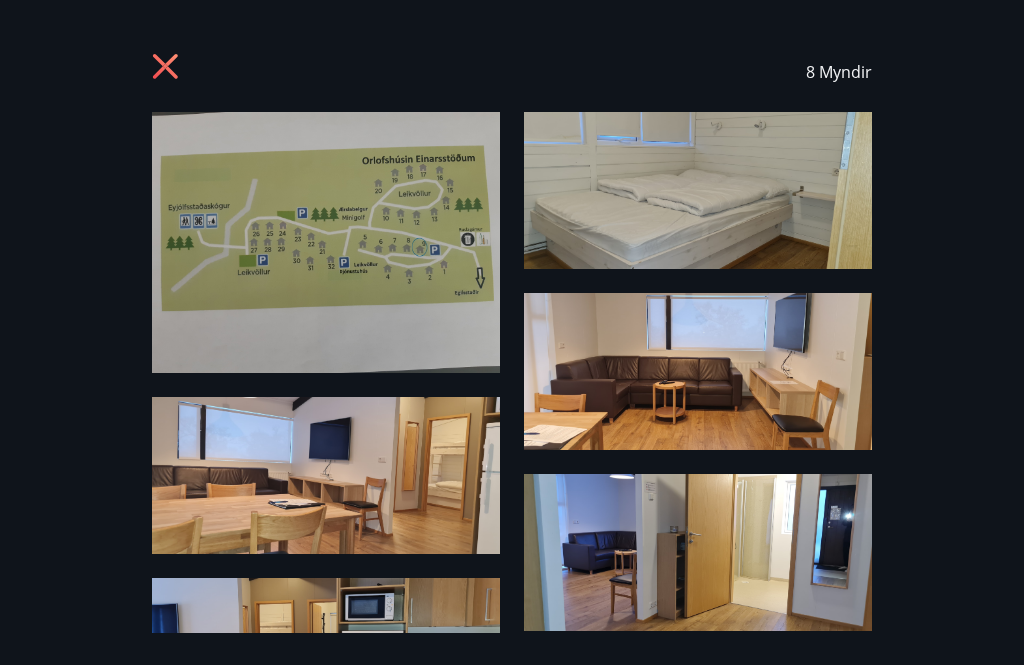 click at bounding box center (698, 190) 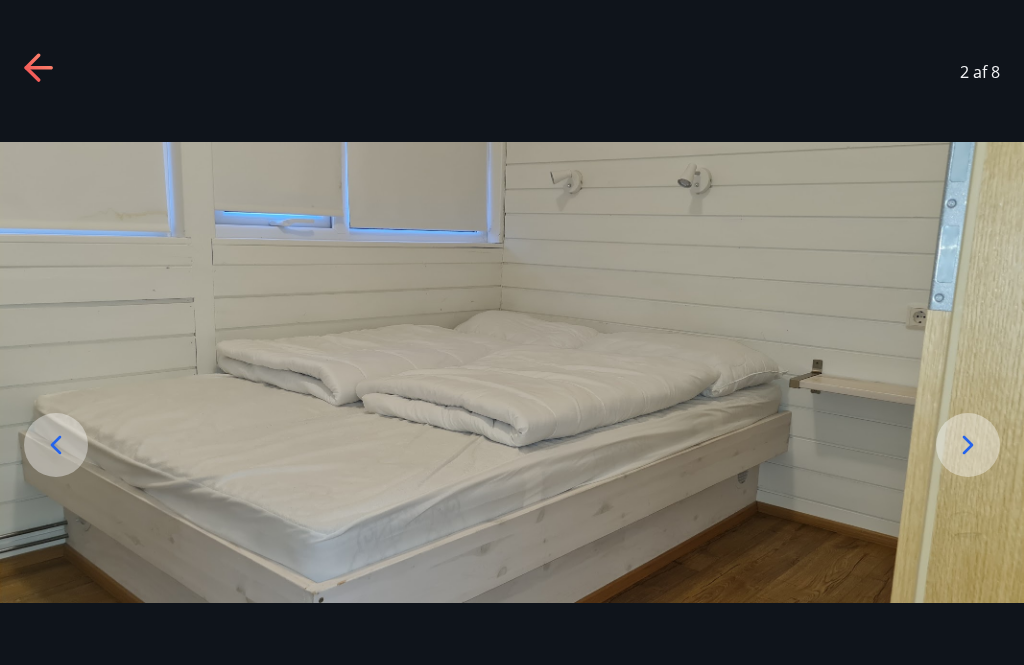 click 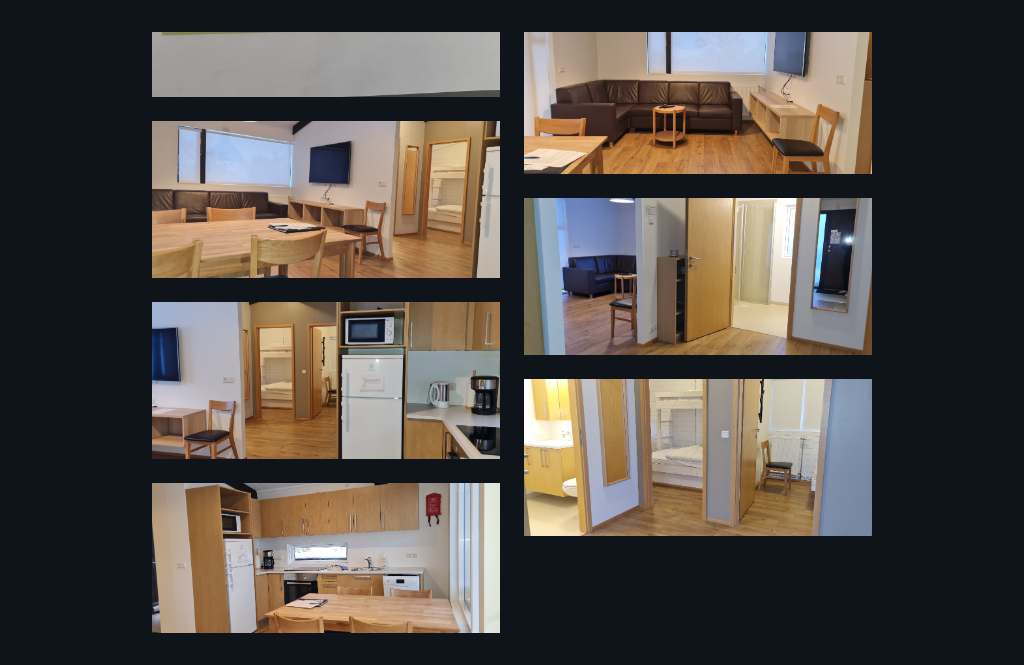 scroll, scrollTop: 283, scrollLeft: 0, axis: vertical 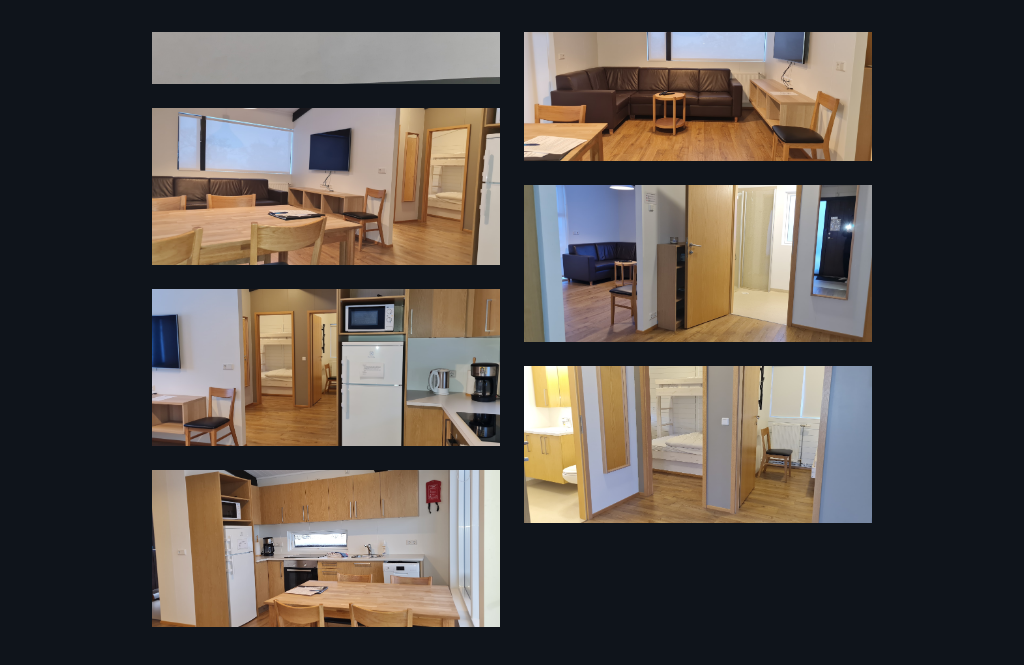 click at bounding box center [326, 367] 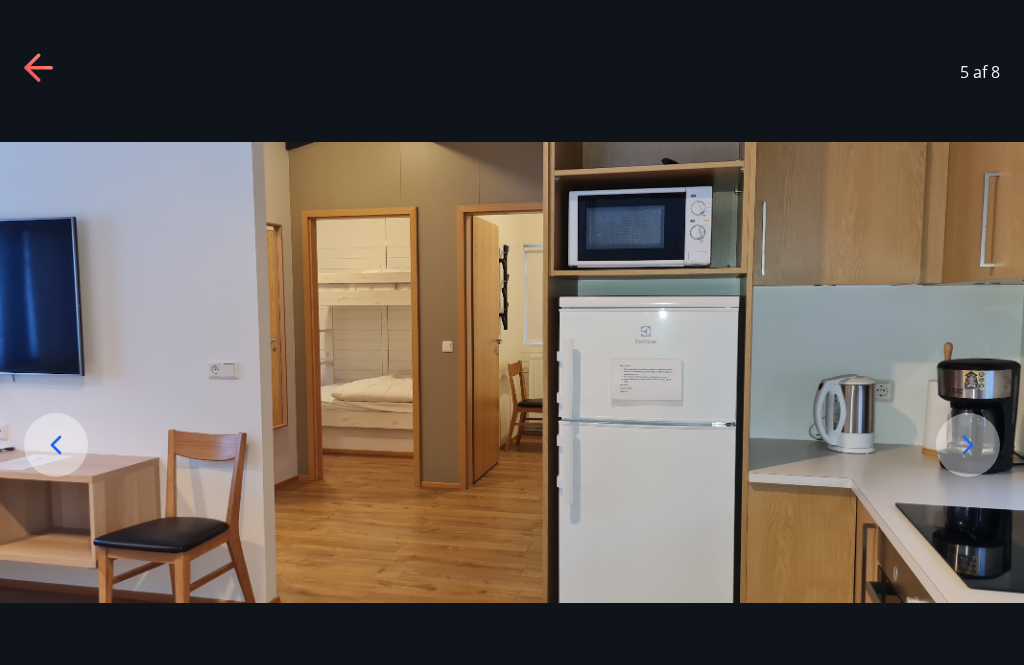 click 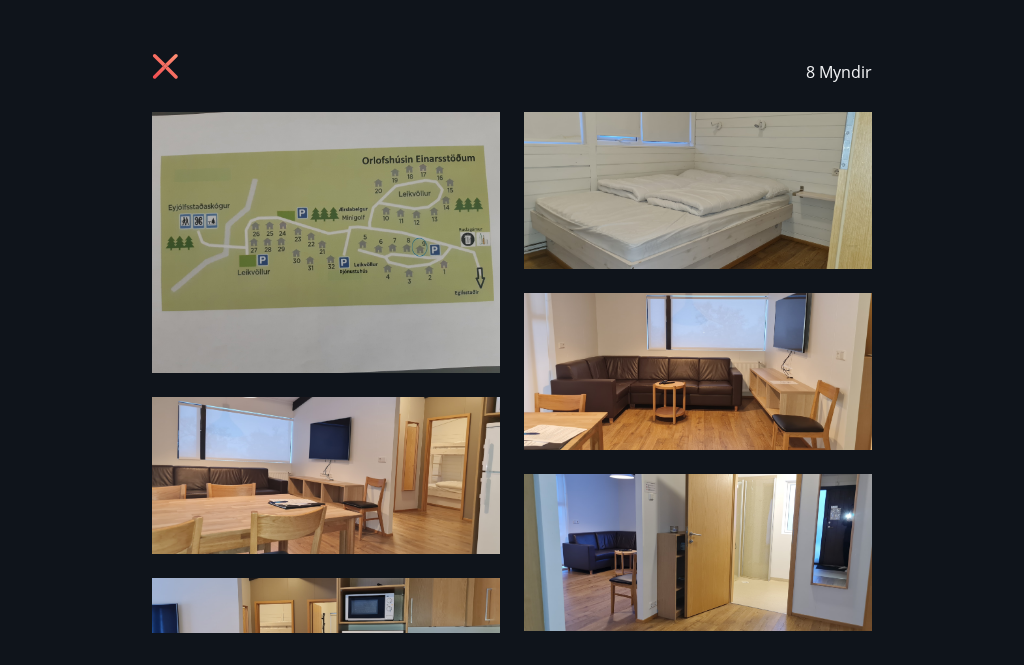 scroll, scrollTop: 0, scrollLeft: 0, axis: both 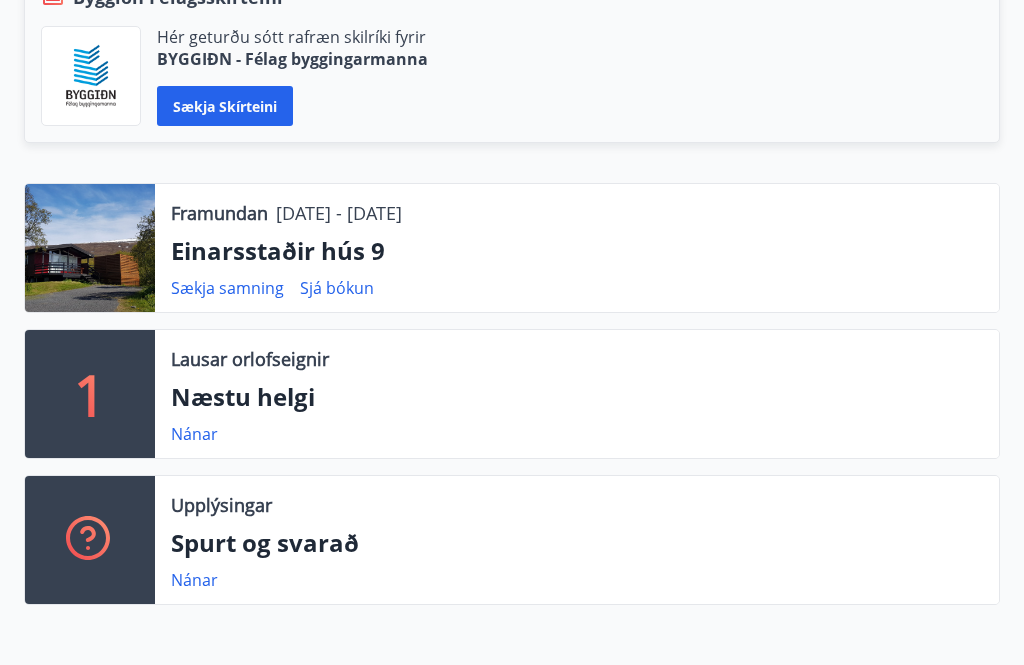 click on "Sækja samning" at bounding box center [227, 288] 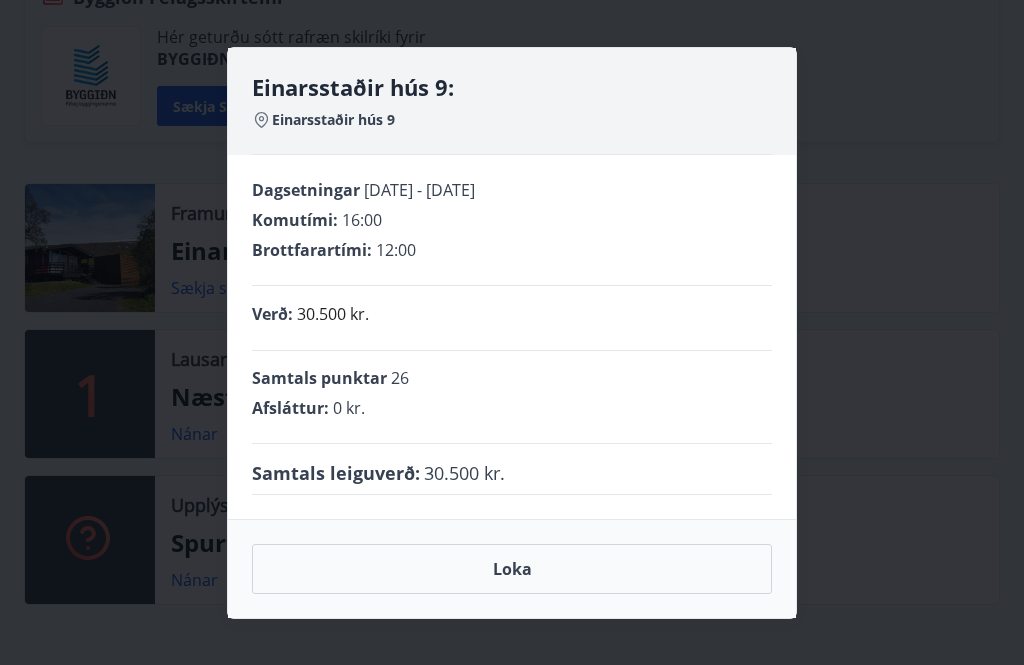 click on "Loka" at bounding box center (512, 569) 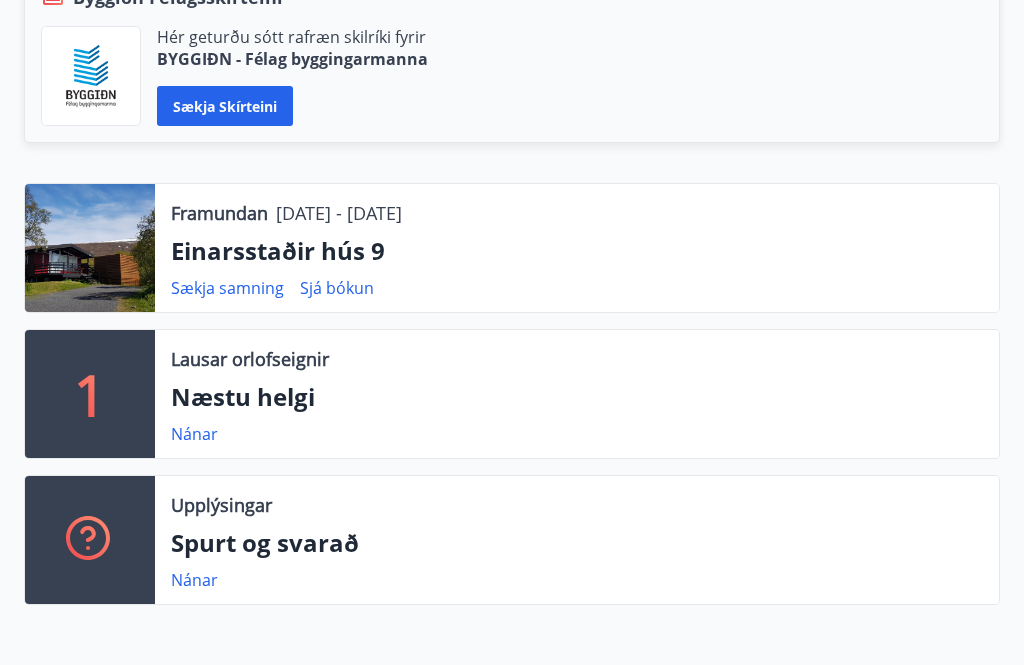 click on "Sækja samning" at bounding box center (227, 288) 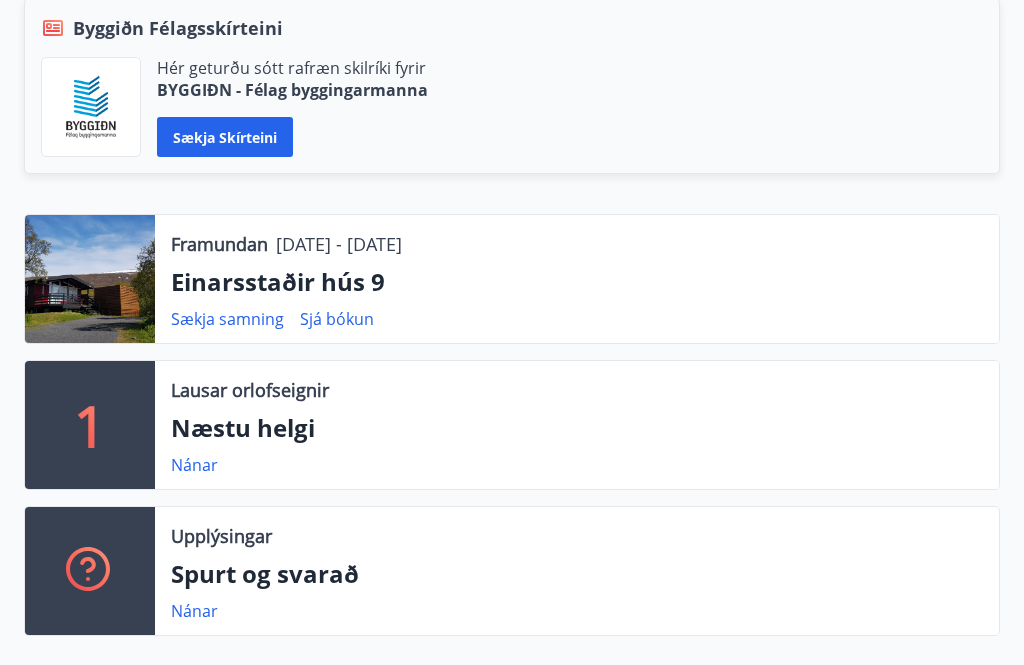 click on "Sækja samning" at bounding box center (227, 319) 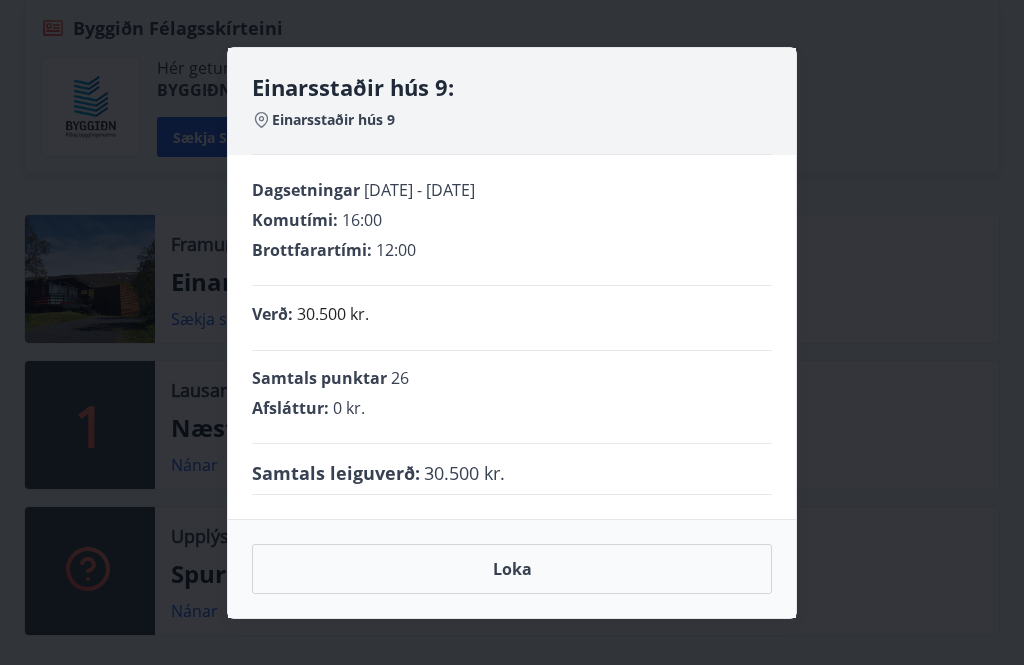 click on "Loka" at bounding box center (512, 569) 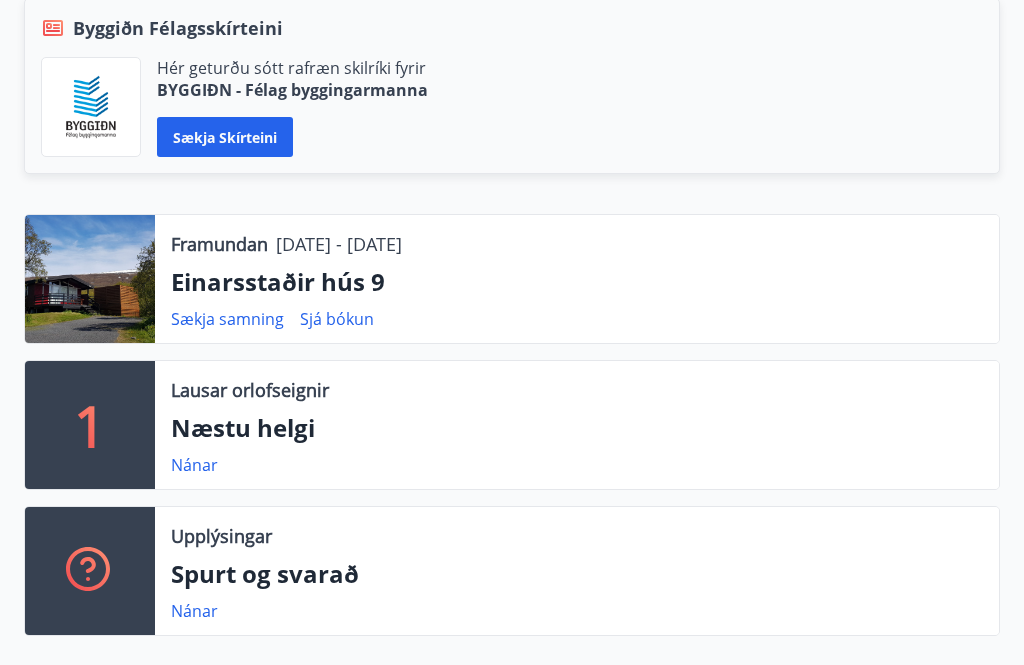 click on "Sækja samning" at bounding box center (227, 319) 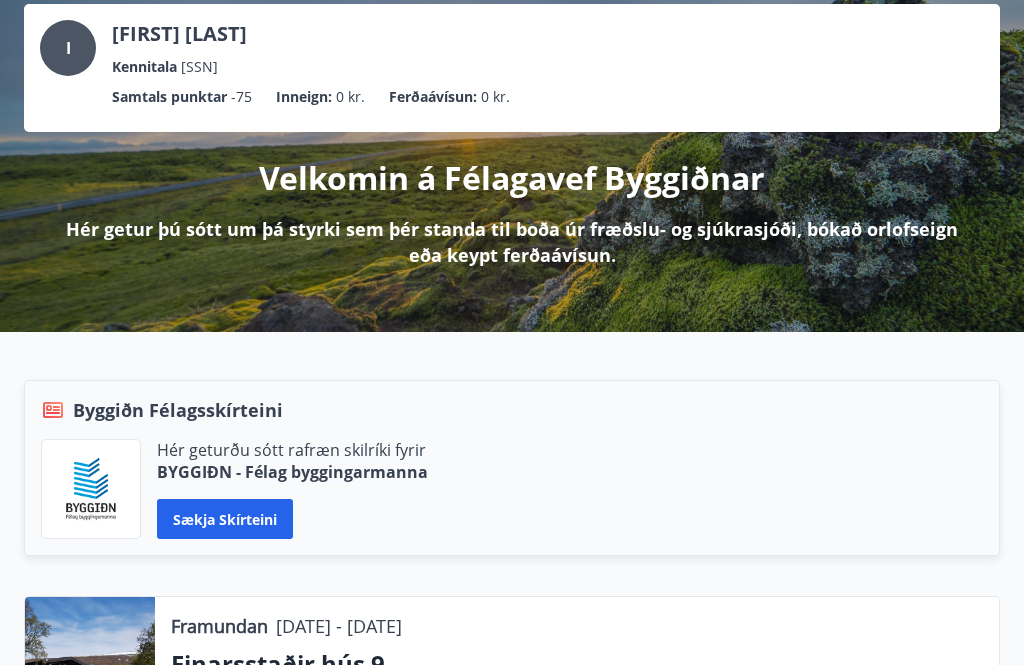 scroll, scrollTop: 0, scrollLeft: 0, axis: both 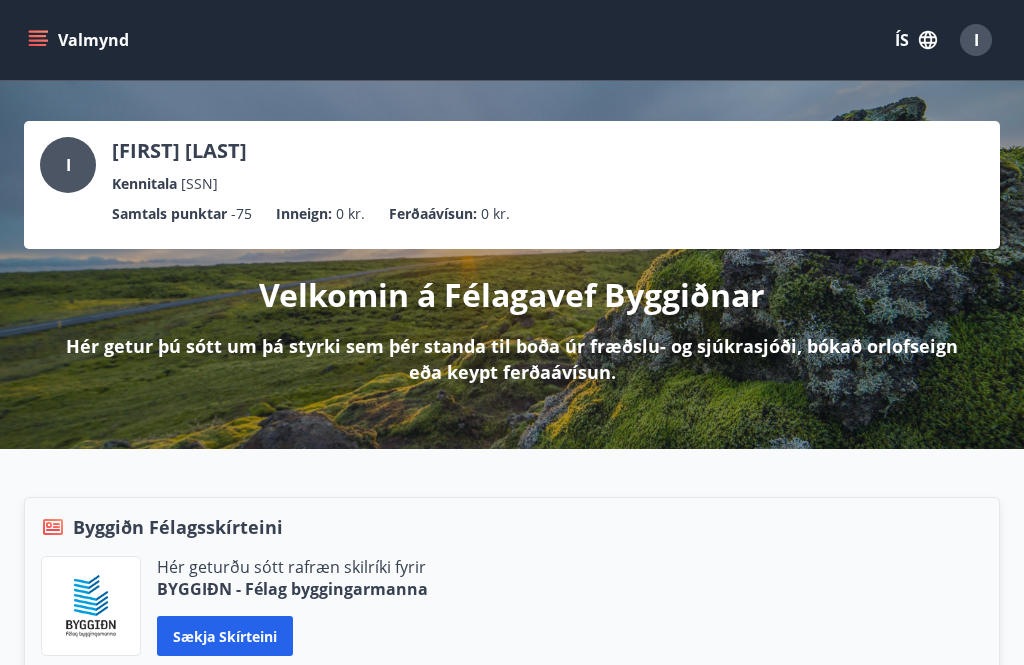 click on "I" at bounding box center [976, 40] 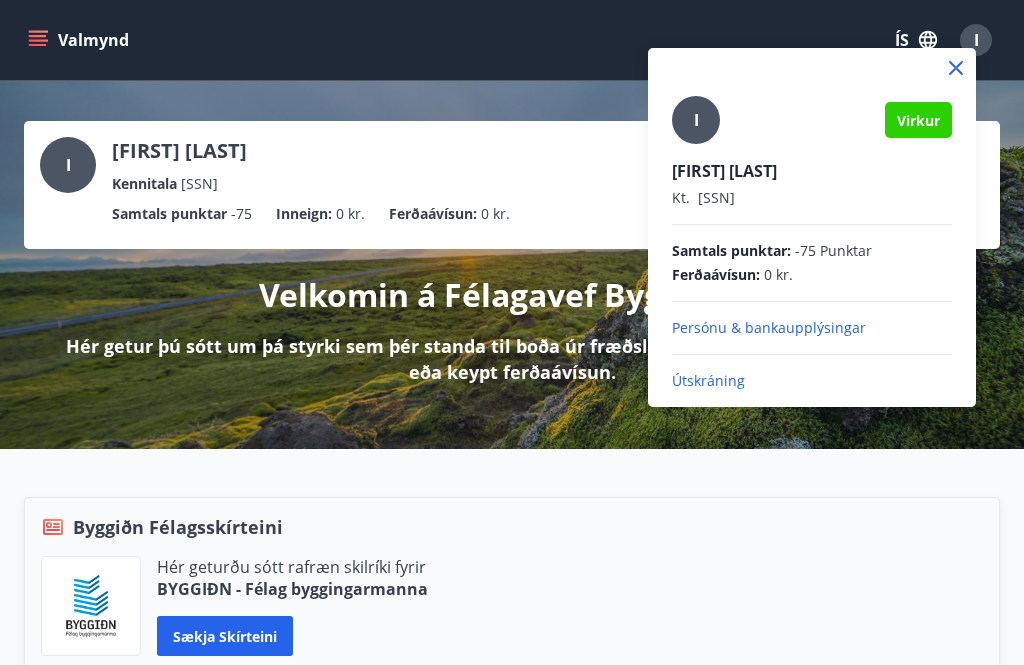 click on "Útskráning" at bounding box center [812, 381] 